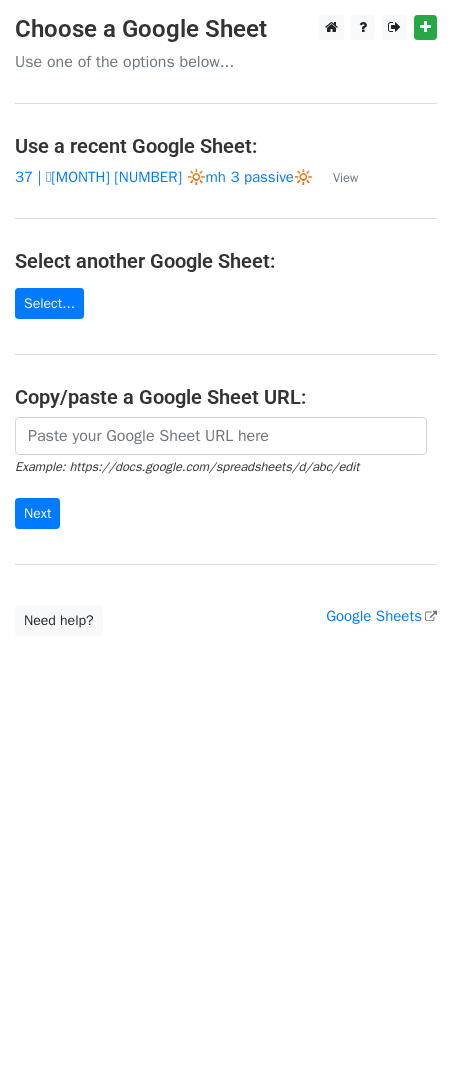 scroll, scrollTop: 0, scrollLeft: 0, axis: both 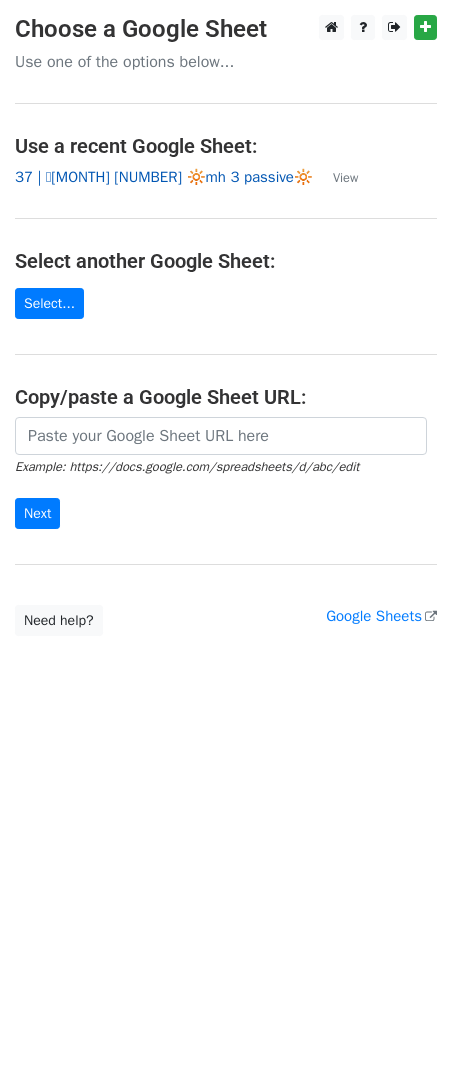 click on "[AGE] | 🩵[MONTH] [DAY] 🔆mh [NUMBER] passive🔆" at bounding box center [164, 177] 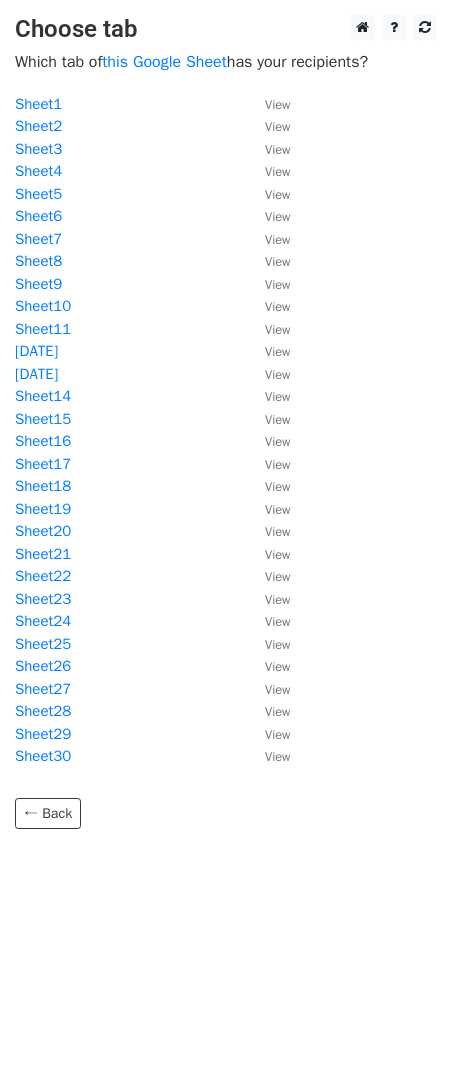 scroll, scrollTop: 0, scrollLeft: 0, axis: both 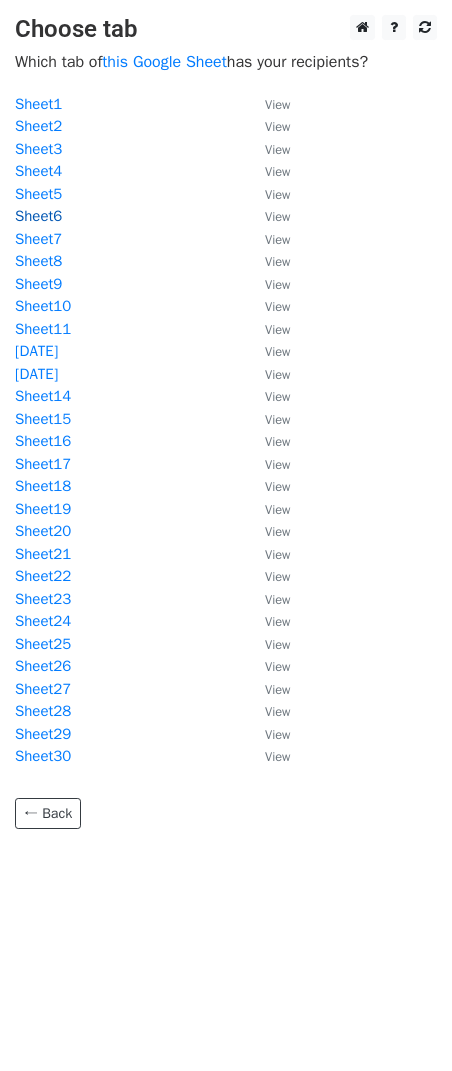 click on "Sheet6" at bounding box center [38, 216] 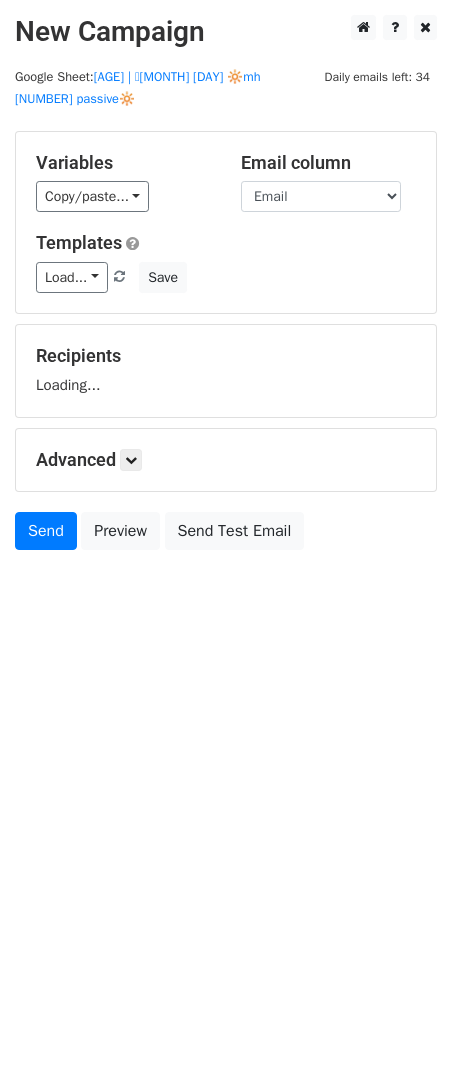scroll, scrollTop: 0, scrollLeft: 0, axis: both 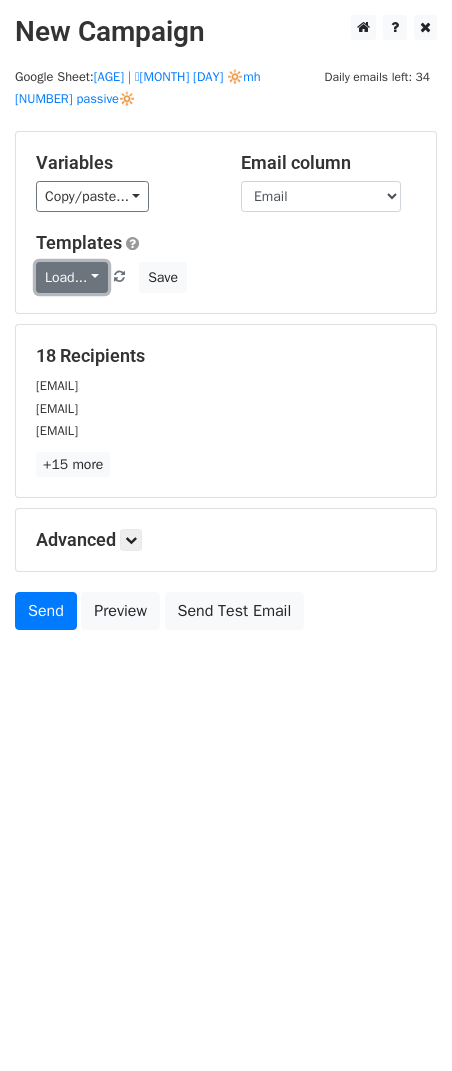 click on "Load..." at bounding box center (72, 277) 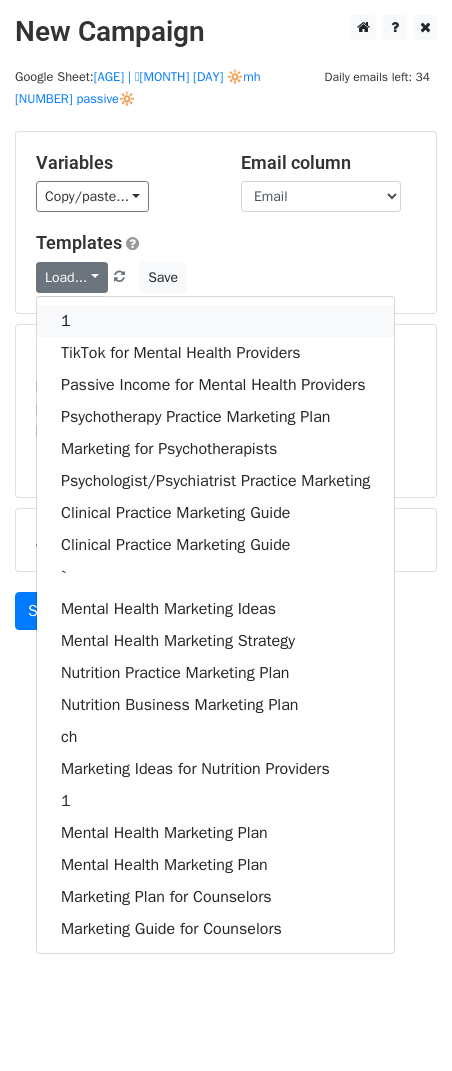 click on "1" at bounding box center [215, 321] 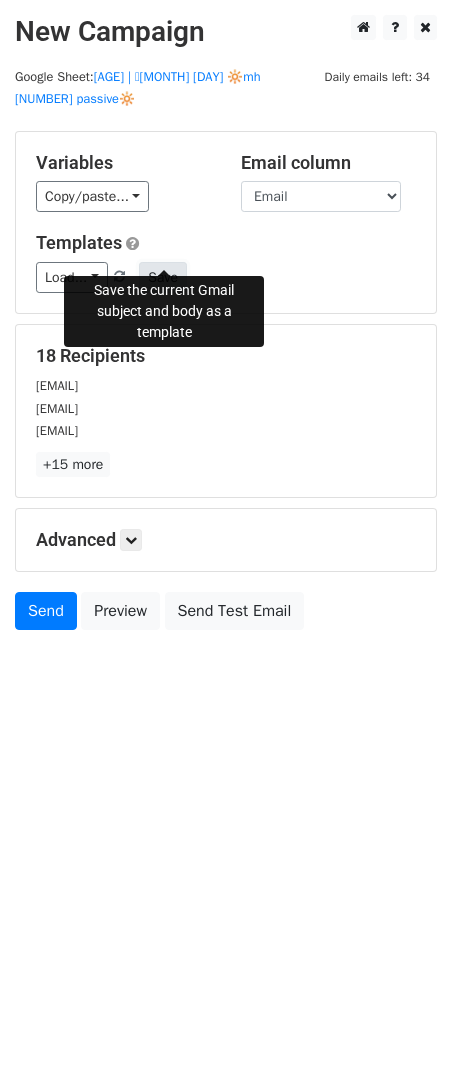 click on "Save" at bounding box center (163, 277) 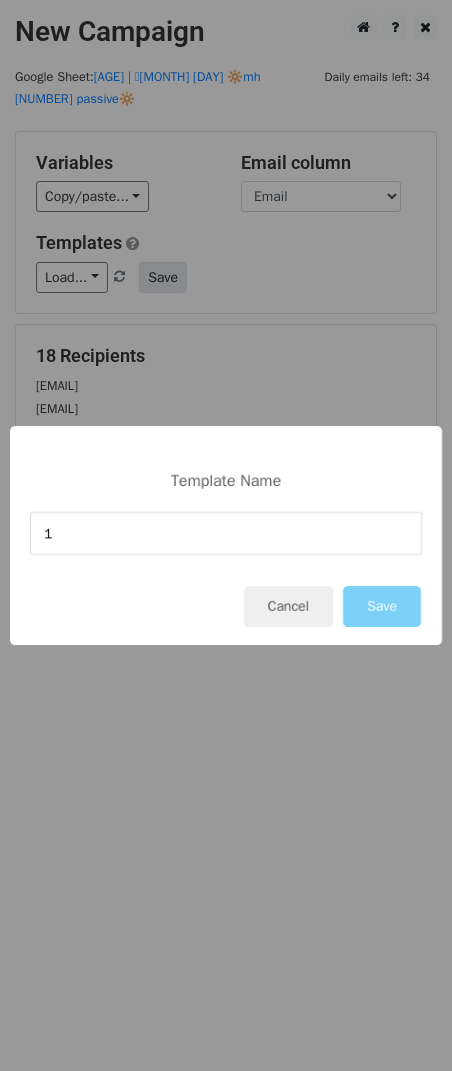 type on "1" 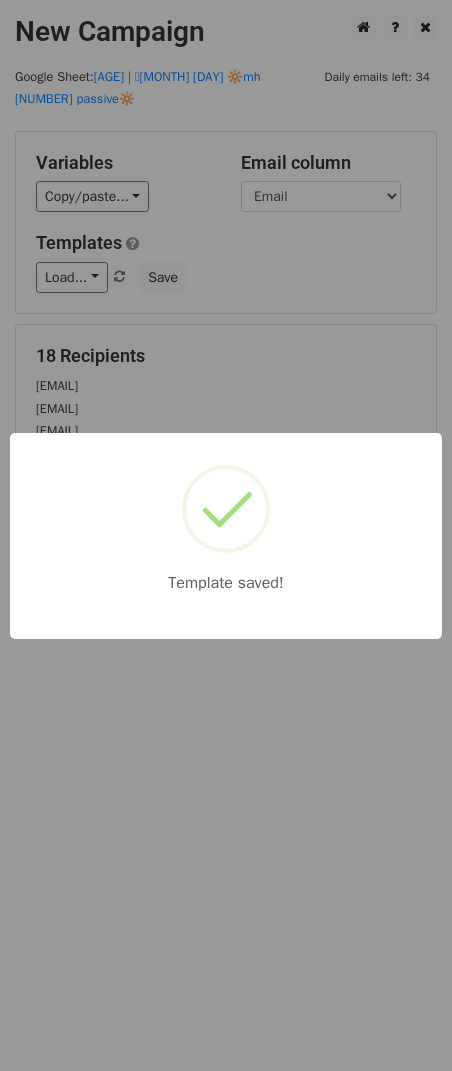 click on "Template saved!" at bounding box center [226, 535] 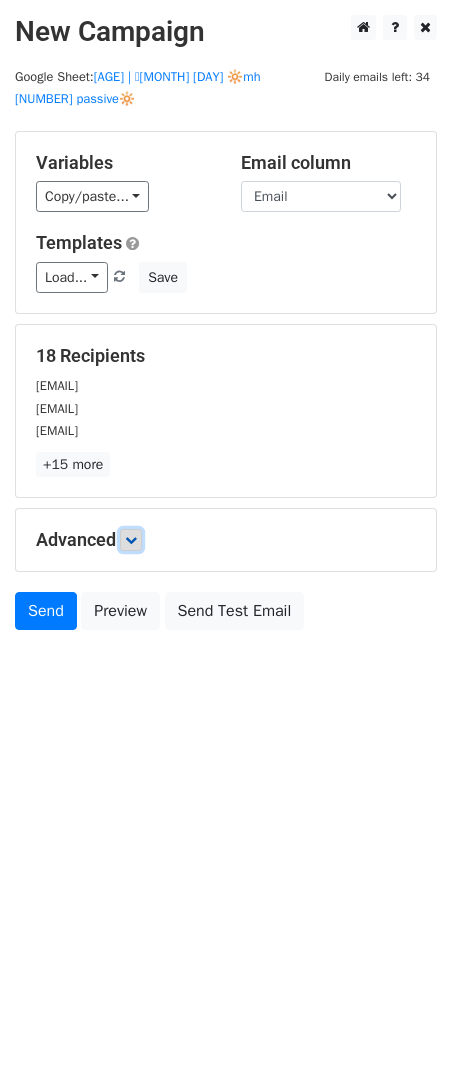 click at bounding box center [131, 540] 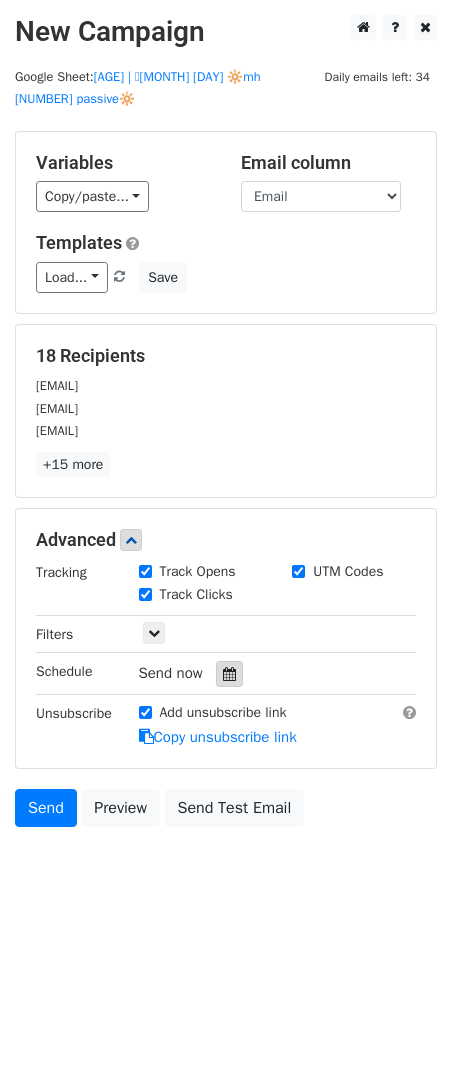 click at bounding box center (229, 674) 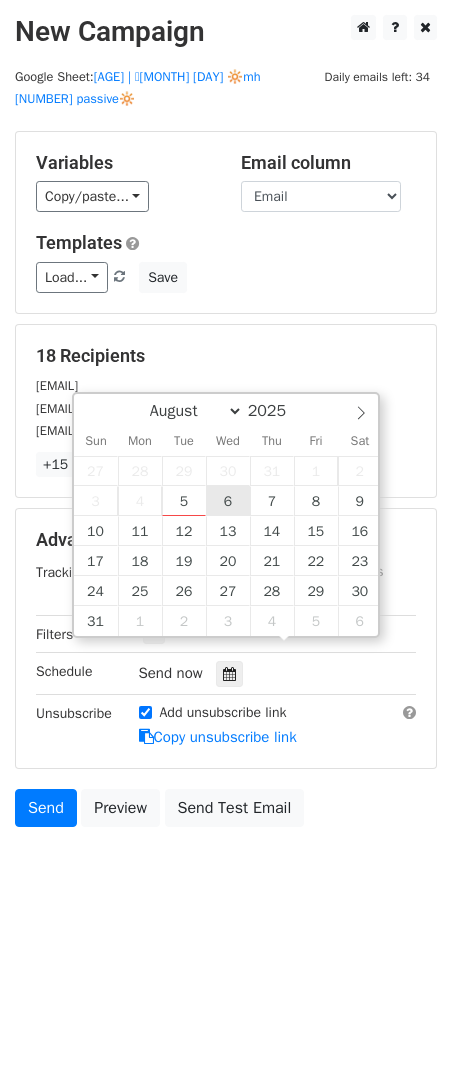 type on "2025-08-06 12:00" 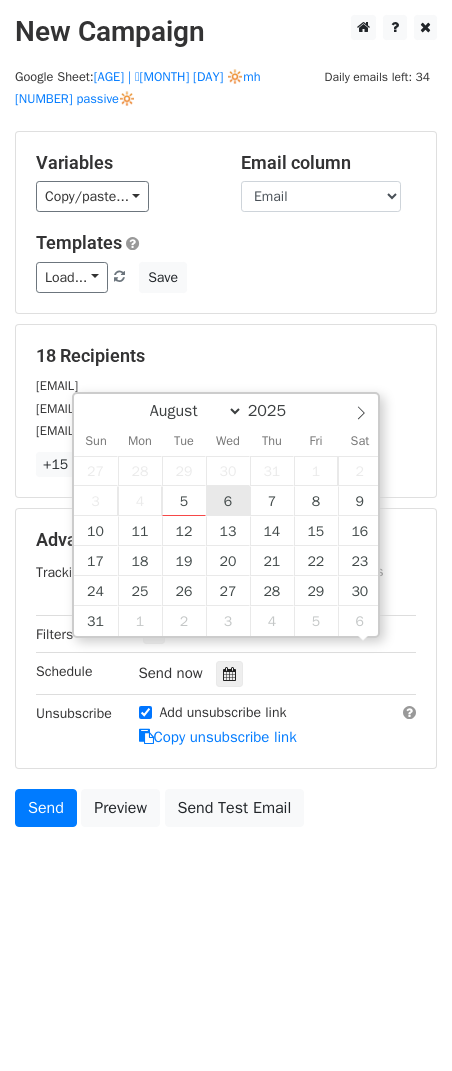 scroll, scrollTop: 1, scrollLeft: 0, axis: vertical 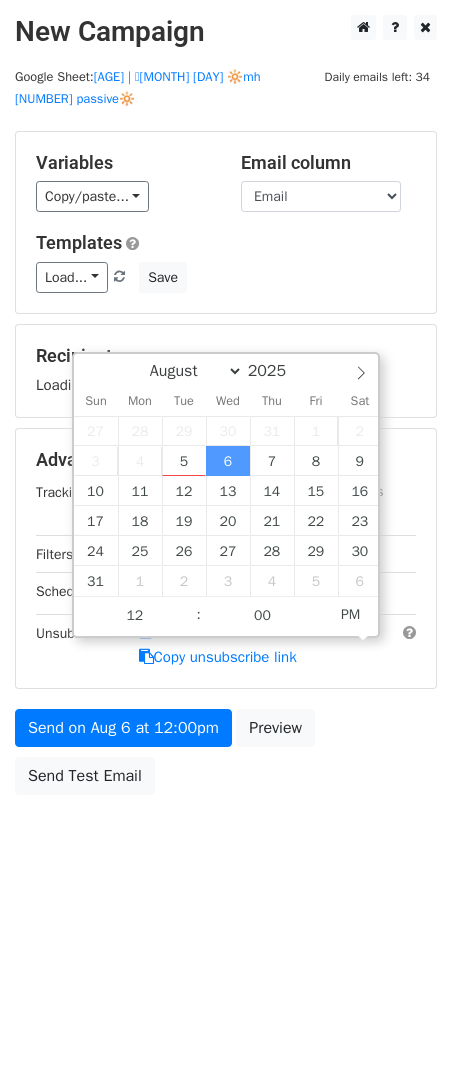 click on "Send on Aug 6 at 12:00pm
Preview
Send Test Email" at bounding box center (226, 757) 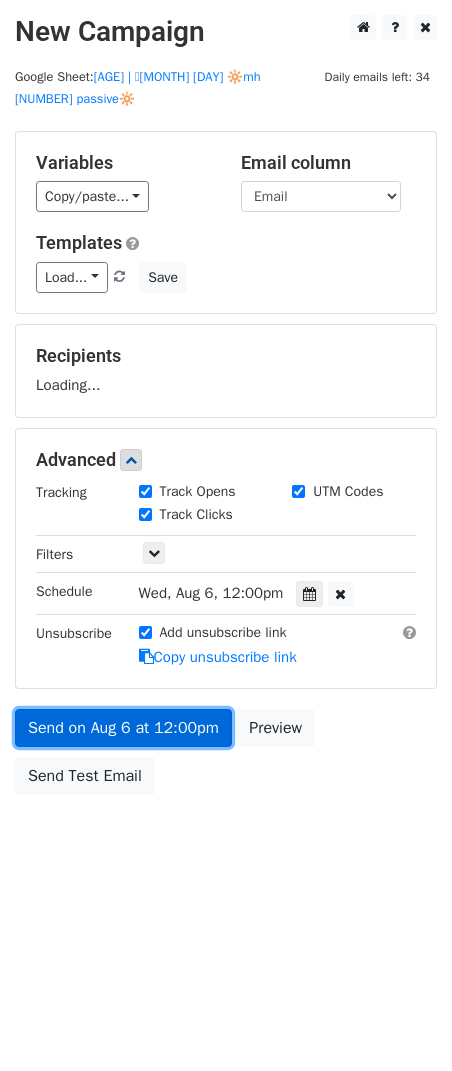 click on "Send on Aug 6 at 12:00pm" at bounding box center [123, 728] 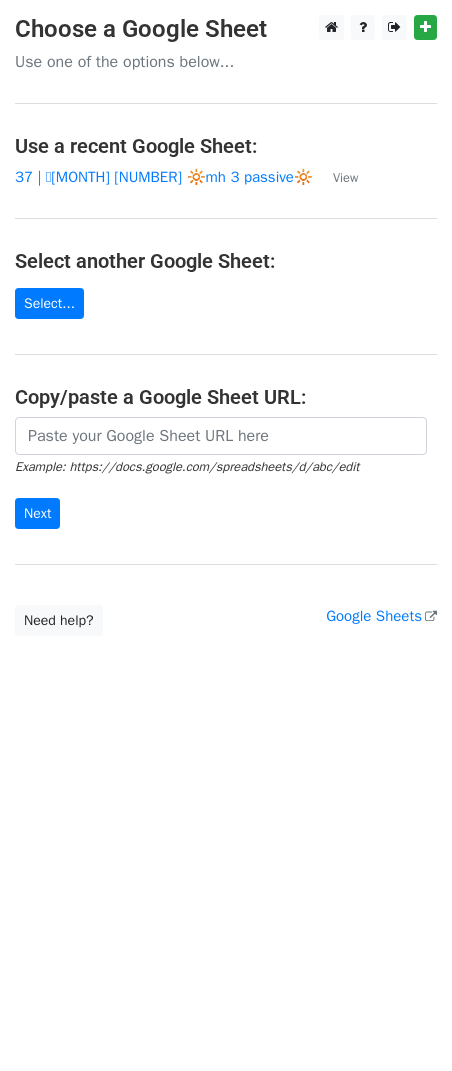 scroll, scrollTop: 0, scrollLeft: 0, axis: both 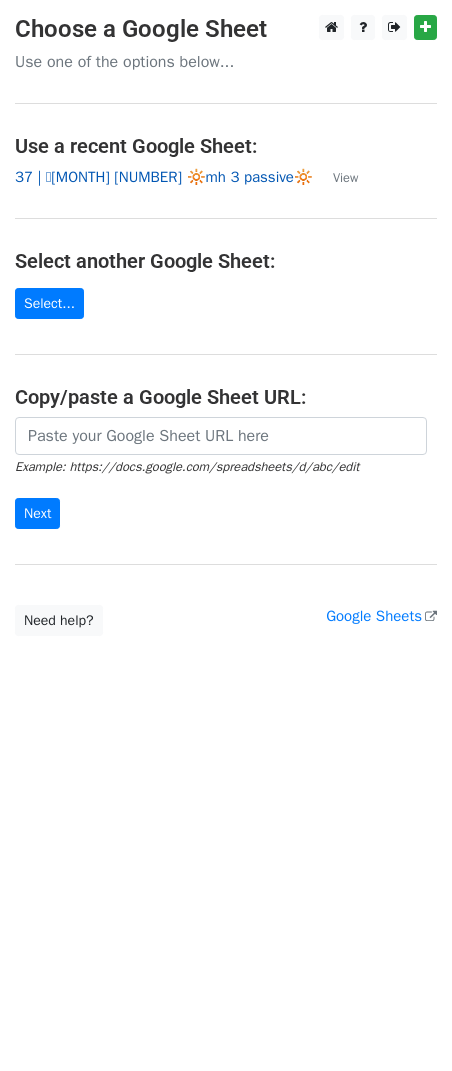 click on "37 | 🩵JULY 13 🔆mh 3 passive🔆" at bounding box center (164, 177) 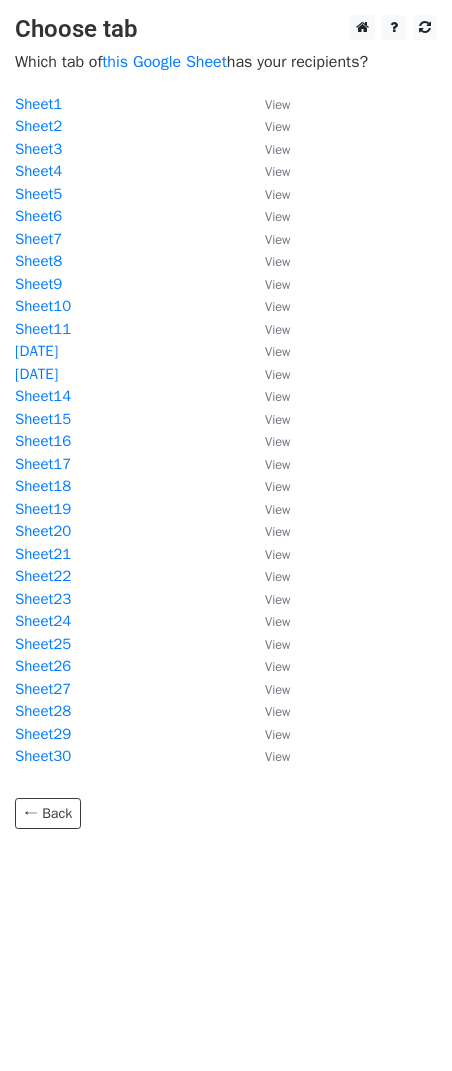 scroll, scrollTop: 0, scrollLeft: 0, axis: both 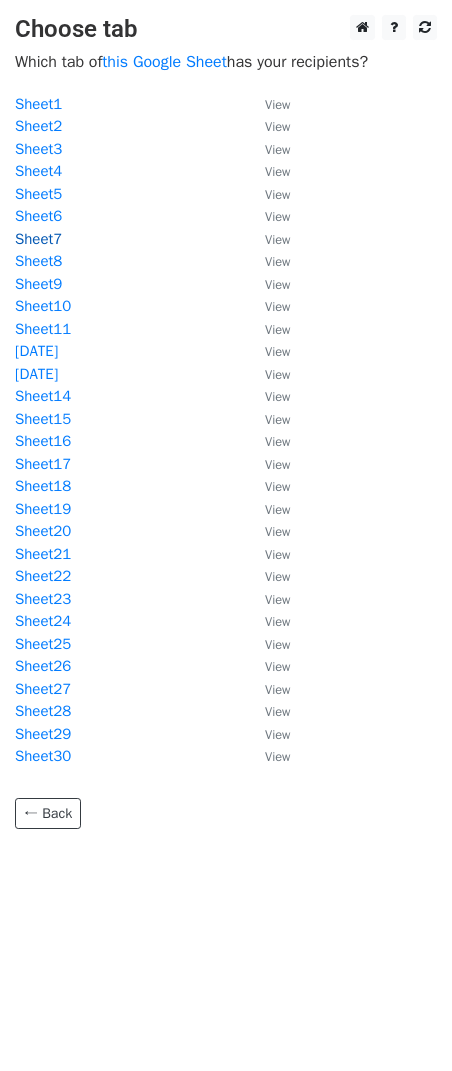 click on "Sheet7" at bounding box center (38, 239) 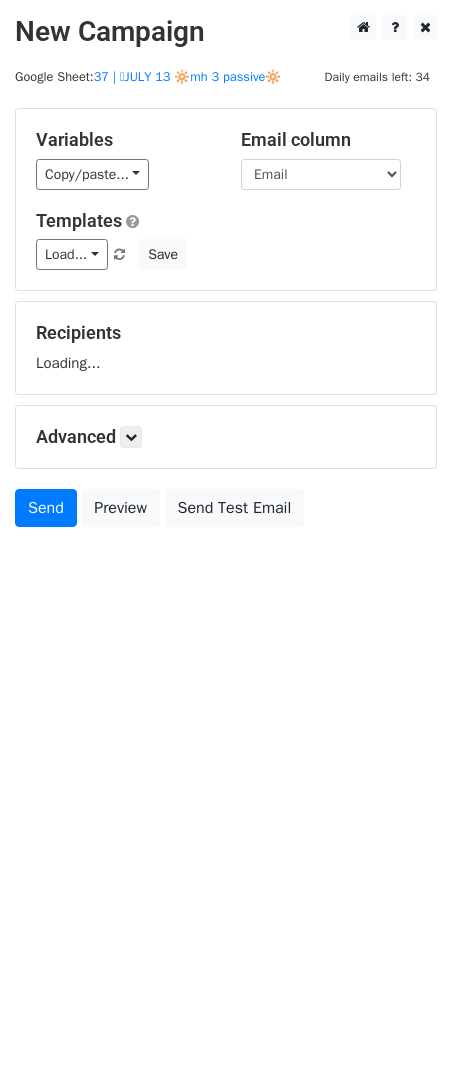 scroll, scrollTop: 0, scrollLeft: 0, axis: both 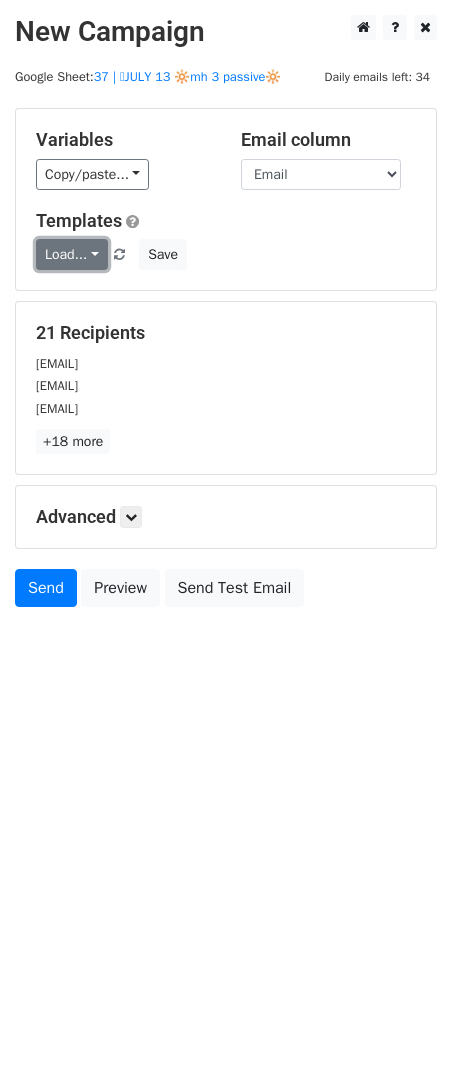 click on "Load..." at bounding box center (72, 254) 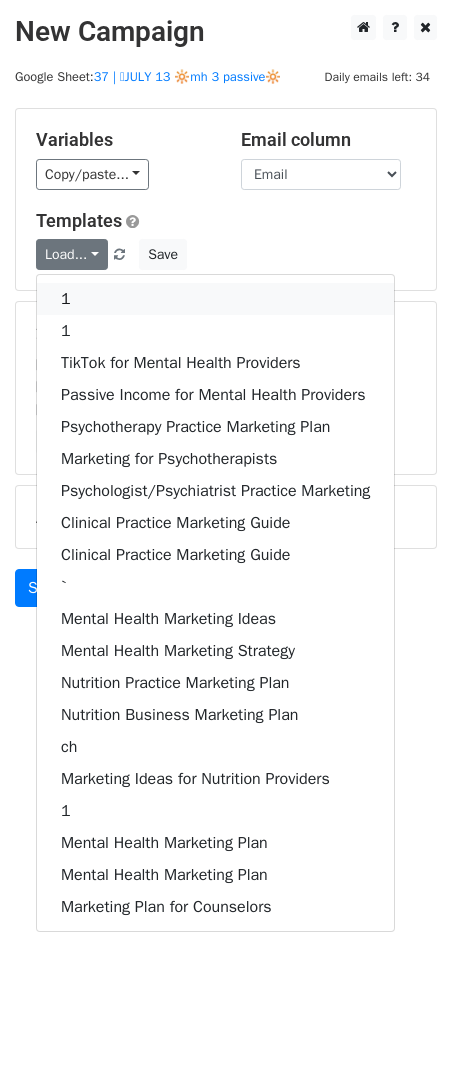 click on "1" at bounding box center [215, 299] 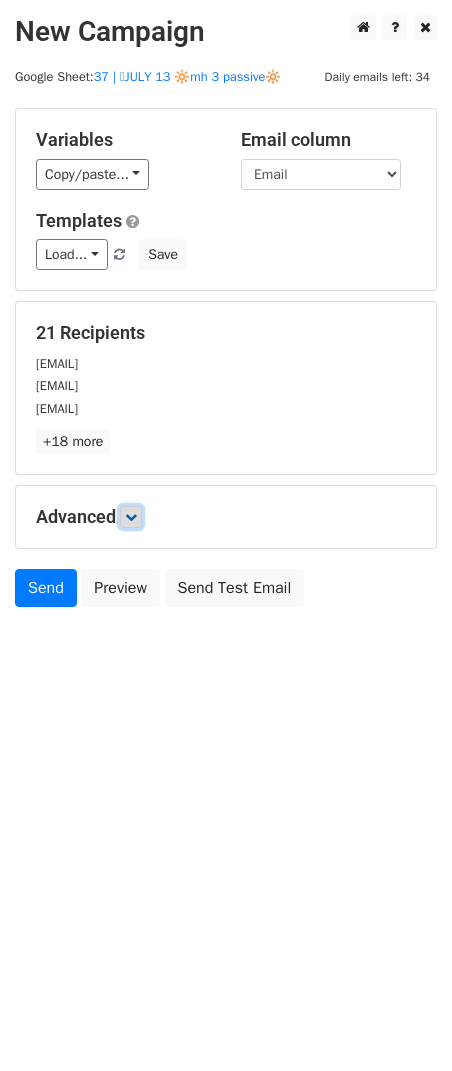 click at bounding box center (131, 517) 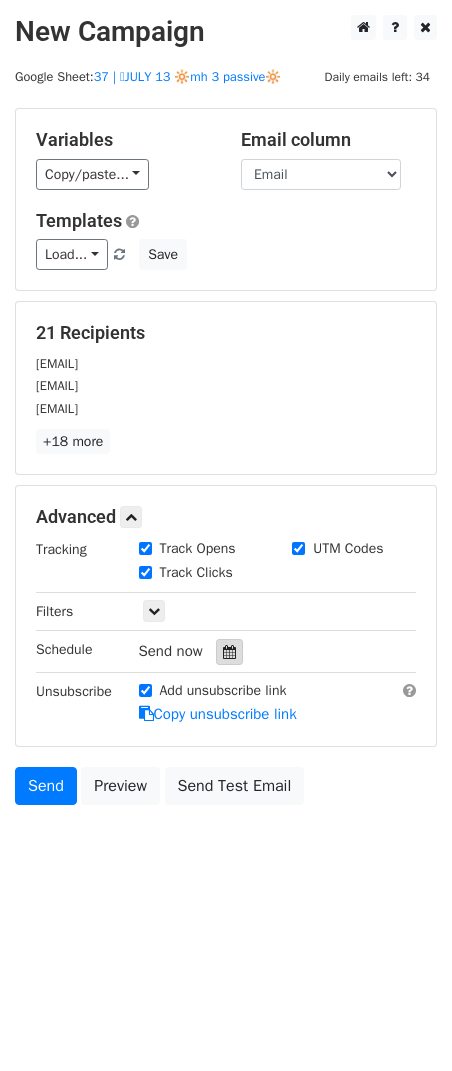 click at bounding box center (229, 652) 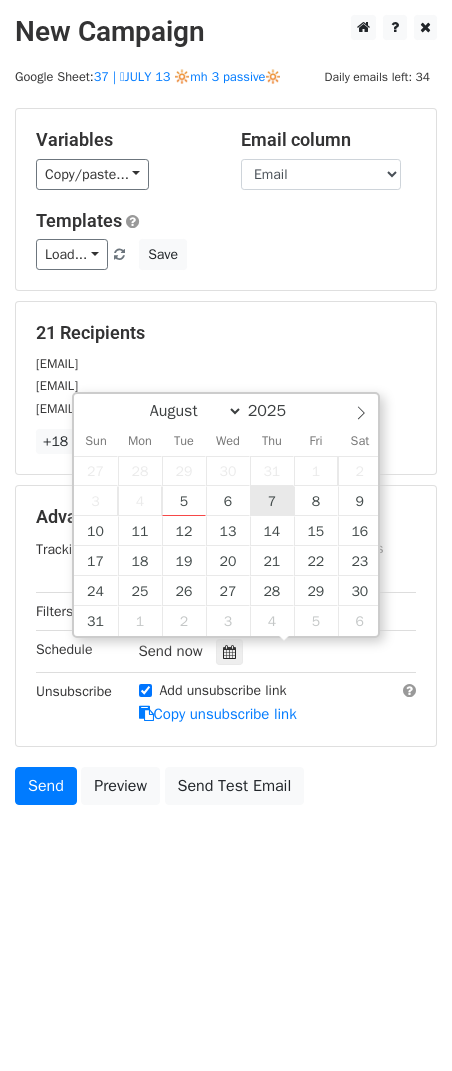 type on "2025-08-07 12:00" 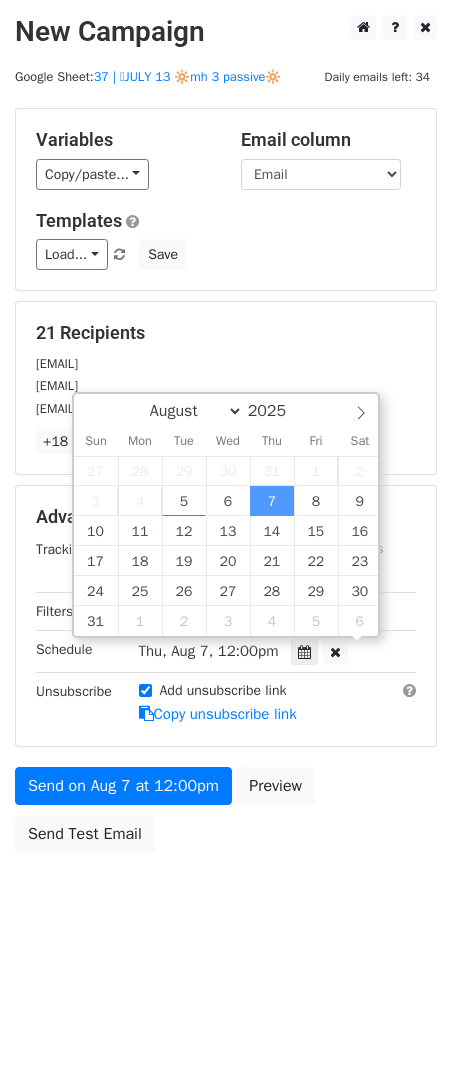 scroll, scrollTop: 1, scrollLeft: 0, axis: vertical 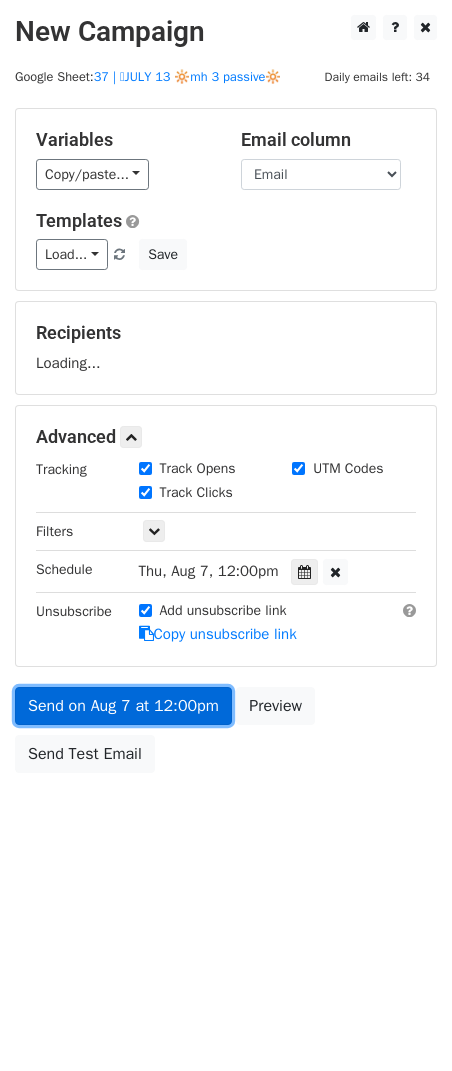 click on "Send on Aug 7 at 12:00pm" at bounding box center (123, 706) 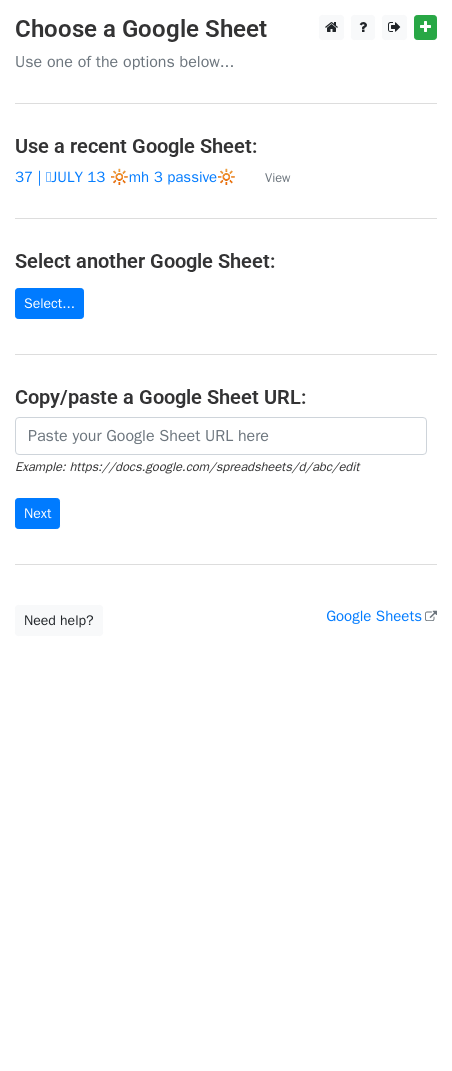 scroll, scrollTop: 0, scrollLeft: 0, axis: both 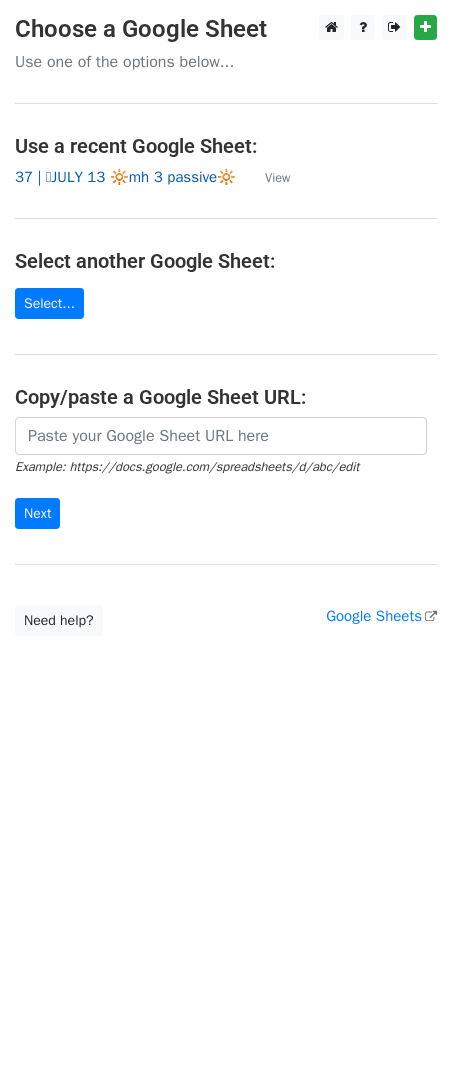 click on "37 | 🩵JULY 13 🔆mh 3 passive🔆" at bounding box center (125, 177) 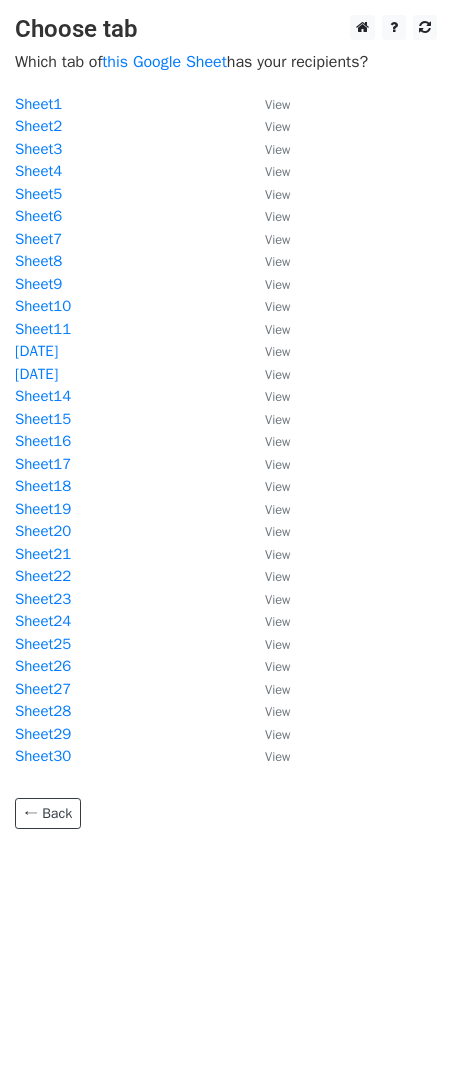 scroll, scrollTop: 0, scrollLeft: 0, axis: both 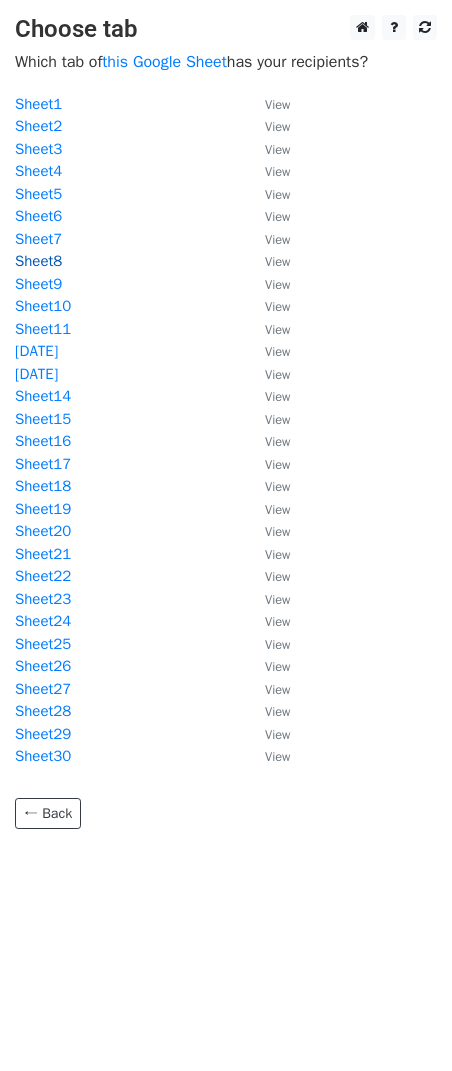 click on "Sheet8" at bounding box center (38, 261) 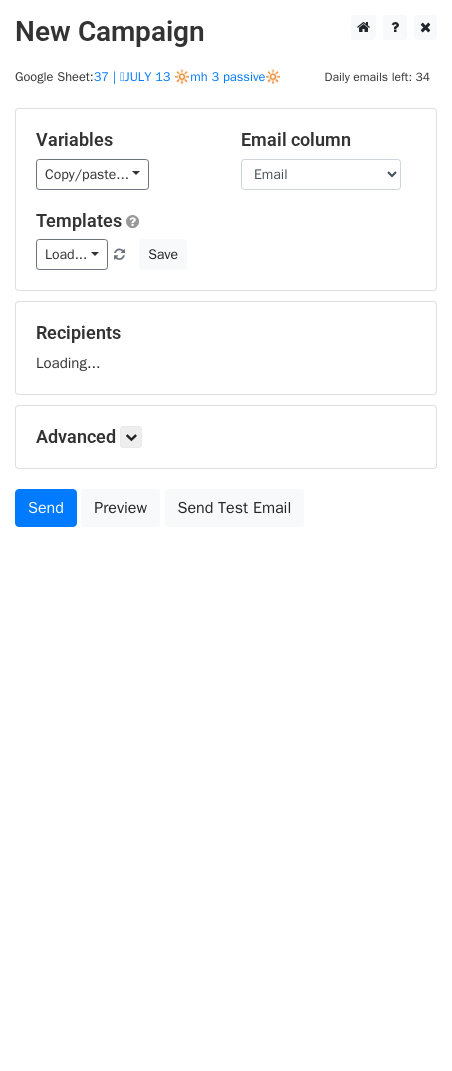 scroll, scrollTop: 0, scrollLeft: 0, axis: both 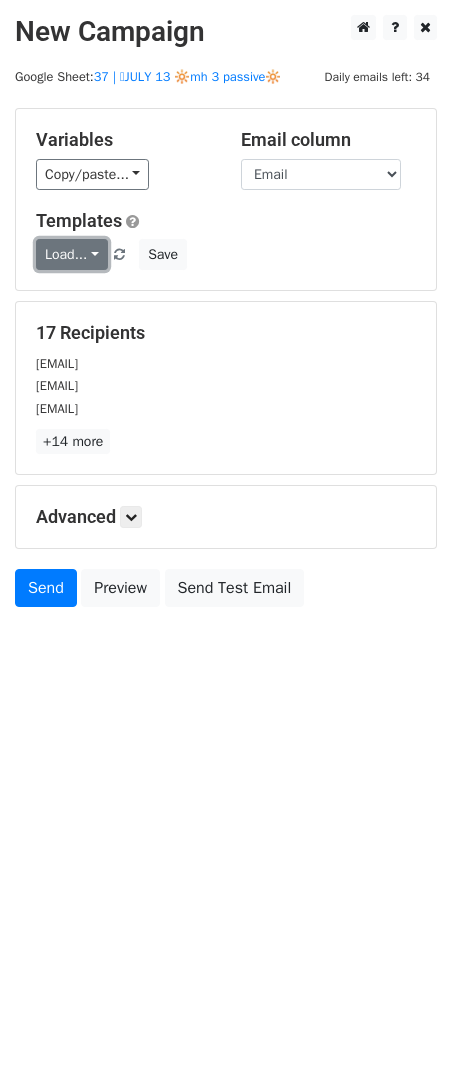 click on "Load..." at bounding box center [72, 254] 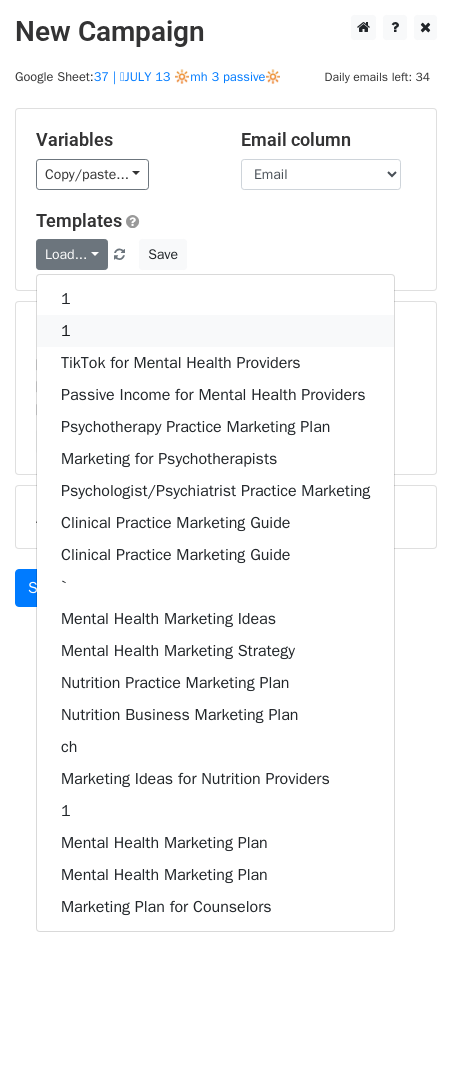 click on "1" at bounding box center (215, 331) 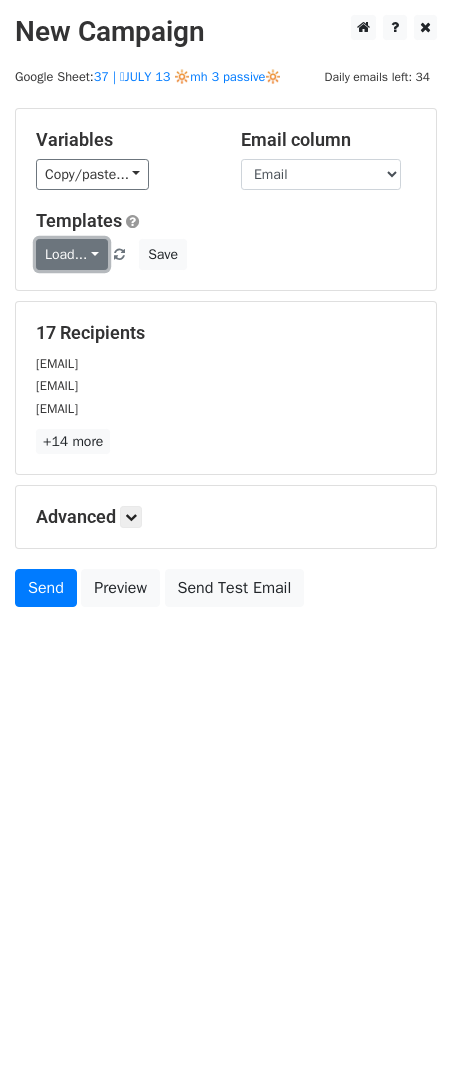 click on "Load..." at bounding box center (72, 254) 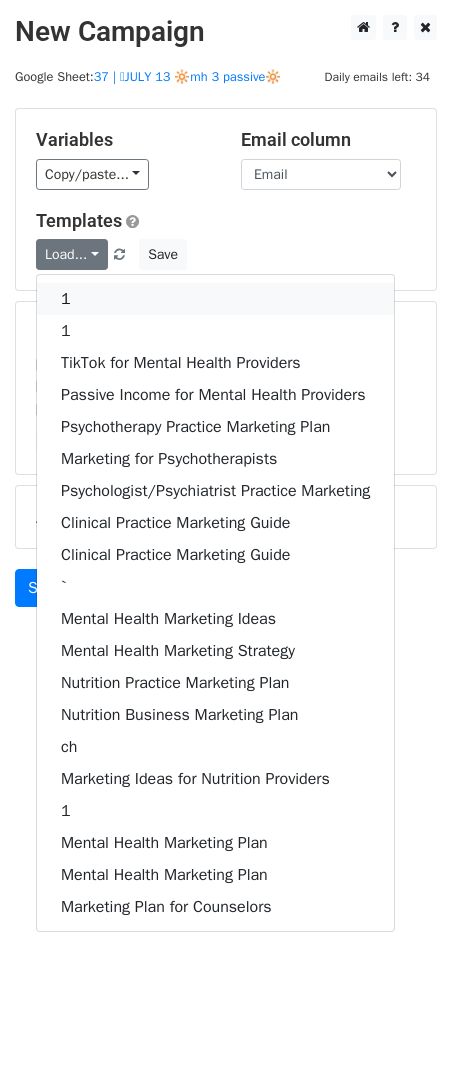 click on "1" at bounding box center (215, 299) 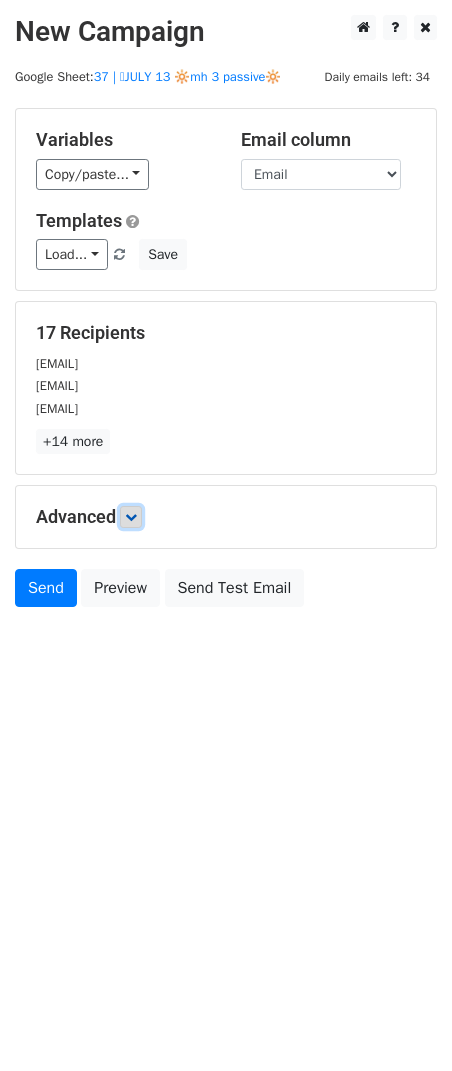 click at bounding box center [131, 517] 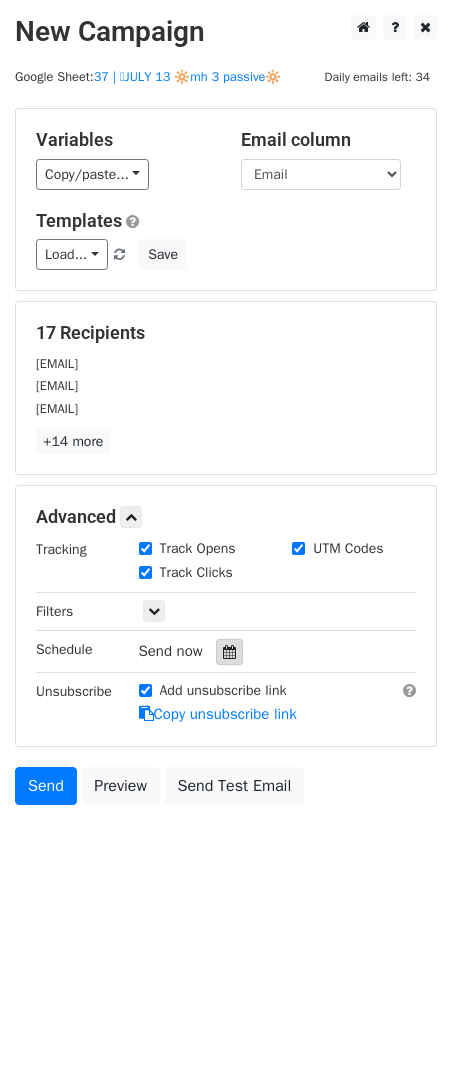 click at bounding box center (229, 652) 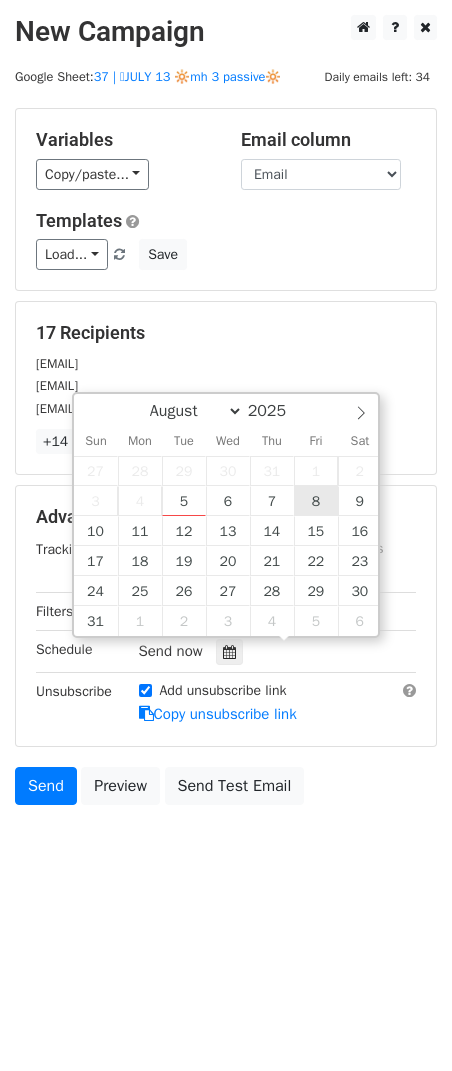 type on "2025-08-08 12:00" 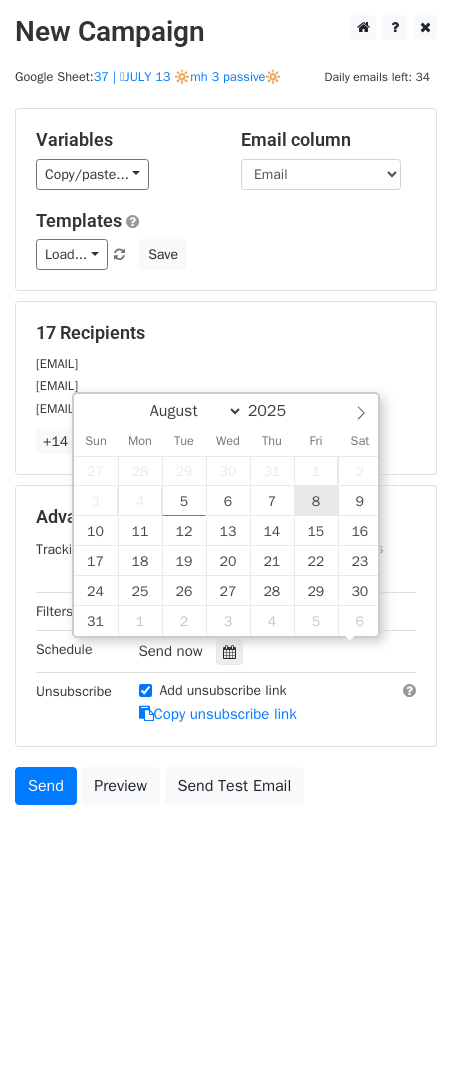 scroll, scrollTop: 1, scrollLeft: 0, axis: vertical 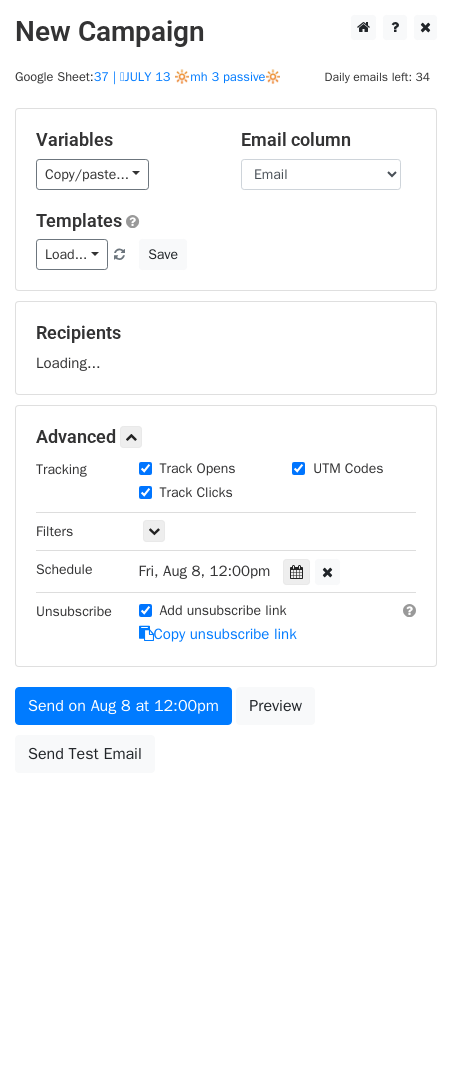 click on "Variables
Copy/paste...
{{Name}}
{{Email}}
Email column
Name
Email
Templates
Load...
1
1
TikTok for Mental Health Providers
Passive Income for Mental Health Providers
Psychotherapy Practice Marketing Plan
Marketing for Psychotherapists
Psychologist/Psychiatrist Practice Marketing
Clinical Practice Marketing Guide
Clinical Practice Marketing Guide
`
Mental Health Marketing Ideas
Mental Health Marketing Strategy
Nutrition Practice Marketing Plan
Nutrition Business Marketing Plan
ch
Marketing Ideas for Nutrition Providers
1
Mental Health Marketing Plan
Mental Health Marketing Plan
Marketing Plan for Counselors
Save
Recipients Loading...
Advanced
Tracking
Track Opens
UTM Codes
Track Clicks
Filters
Only include spreadsheet rows that match the following filters:" at bounding box center (226, 445) 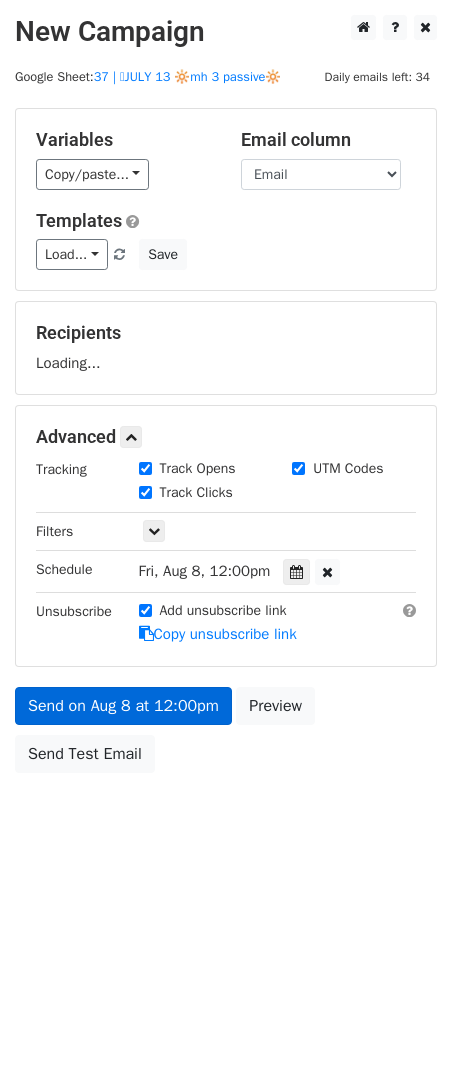 click on "Copy unsubscribe link" at bounding box center (218, 634) 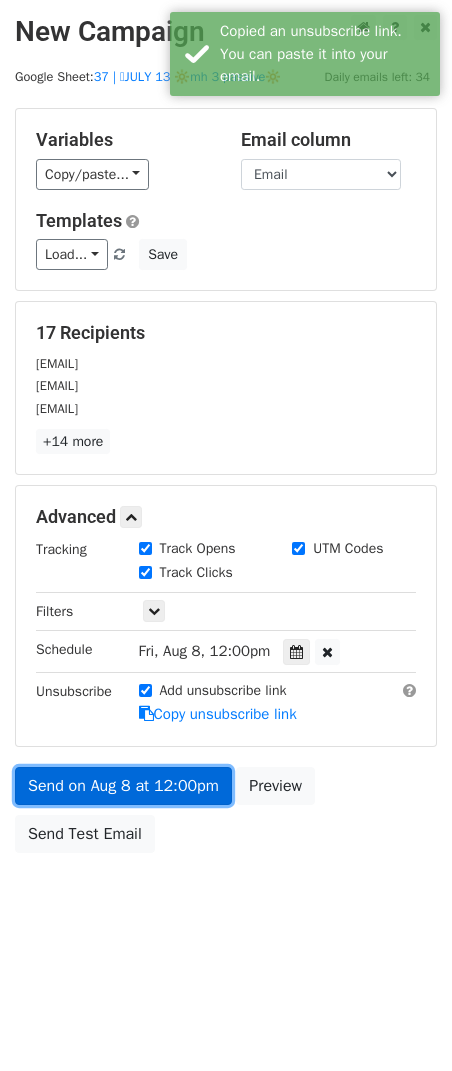 click on "Send on Aug 8 at 12:00pm" at bounding box center [123, 786] 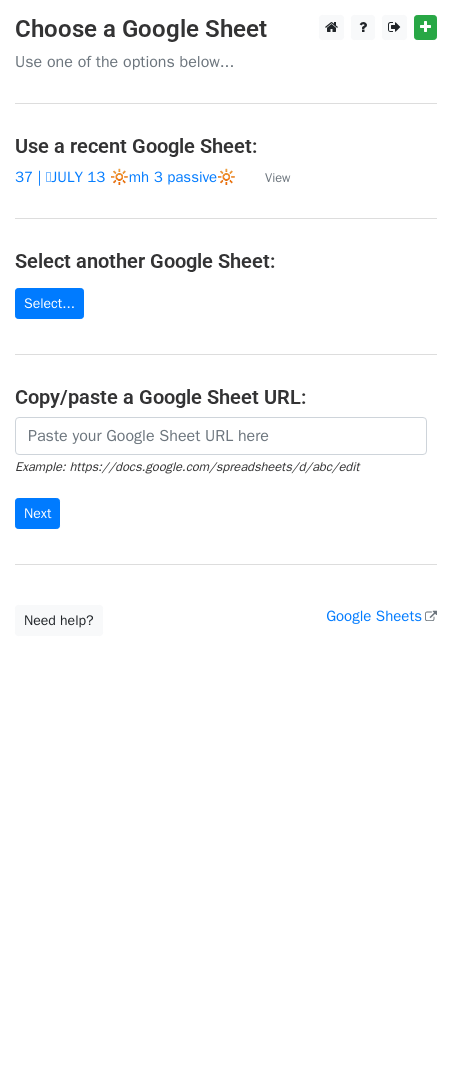scroll, scrollTop: 0, scrollLeft: 0, axis: both 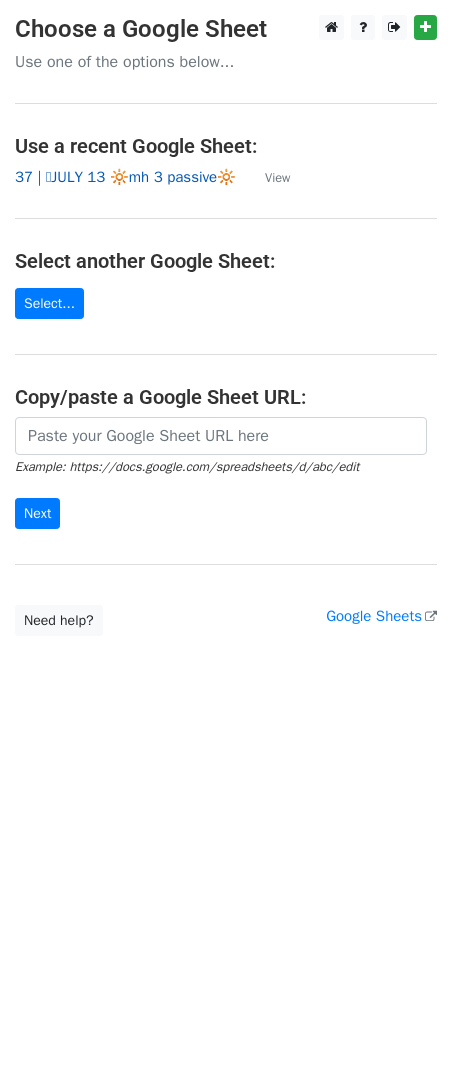 click on "37 | 🩵[MONTH] [NUMBER] 🔆mh 3 passive🔆" at bounding box center [125, 177] 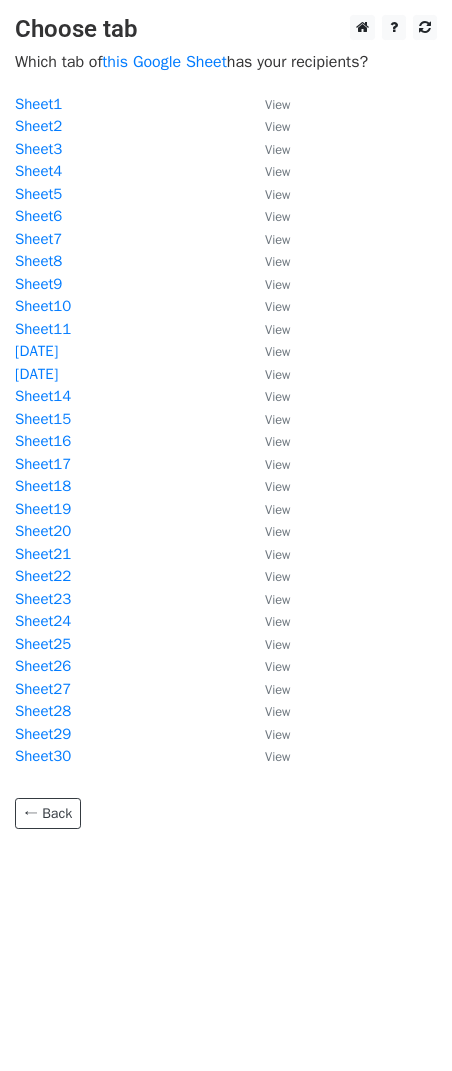 scroll, scrollTop: 0, scrollLeft: 0, axis: both 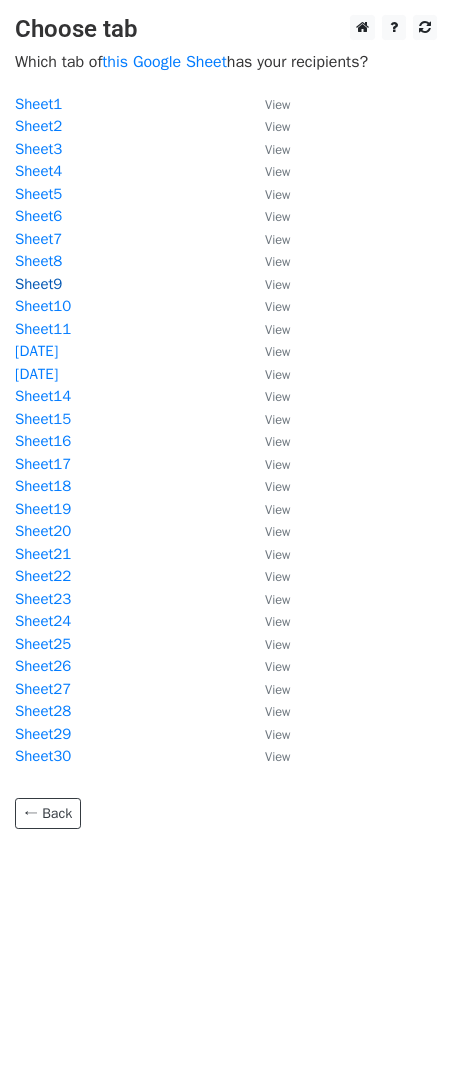 click on "Sheet9" at bounding box center [38, 284] 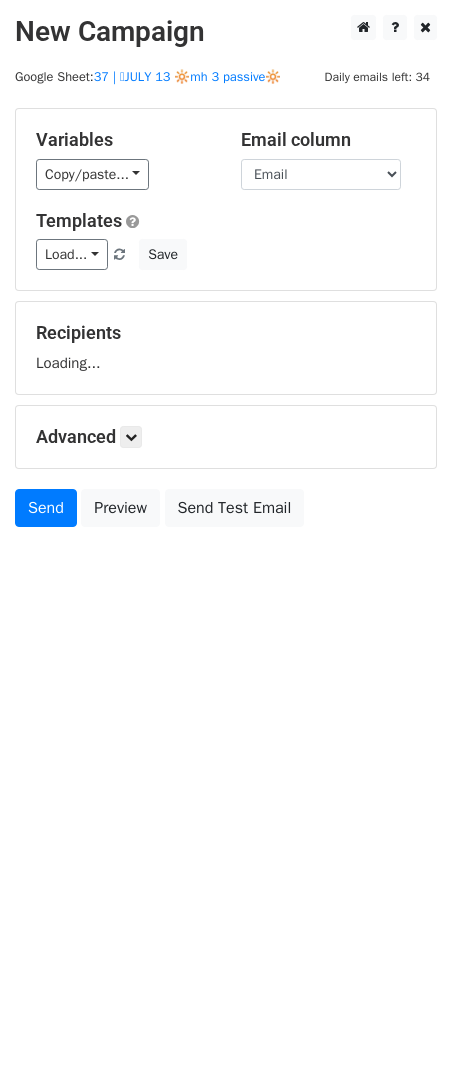 scroll, scrollTop: 0, scrollLeft: 0, axis: both 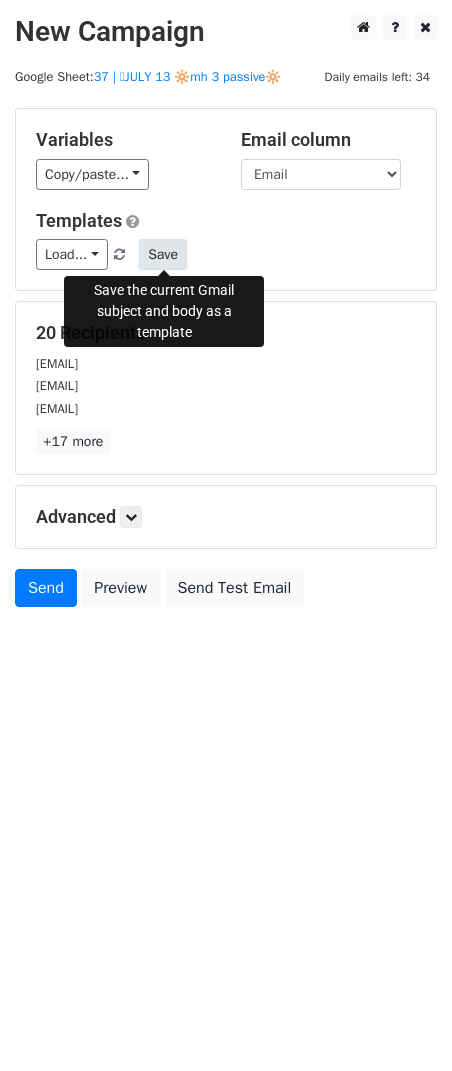 click on "Save" at bounding box center (163, 254) 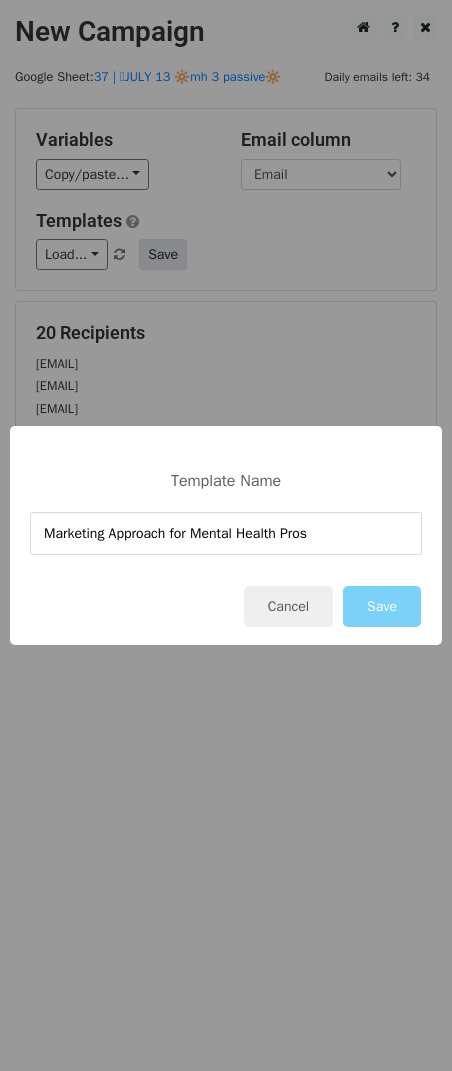 type on "Marketing Approach for Mental Health Pros" 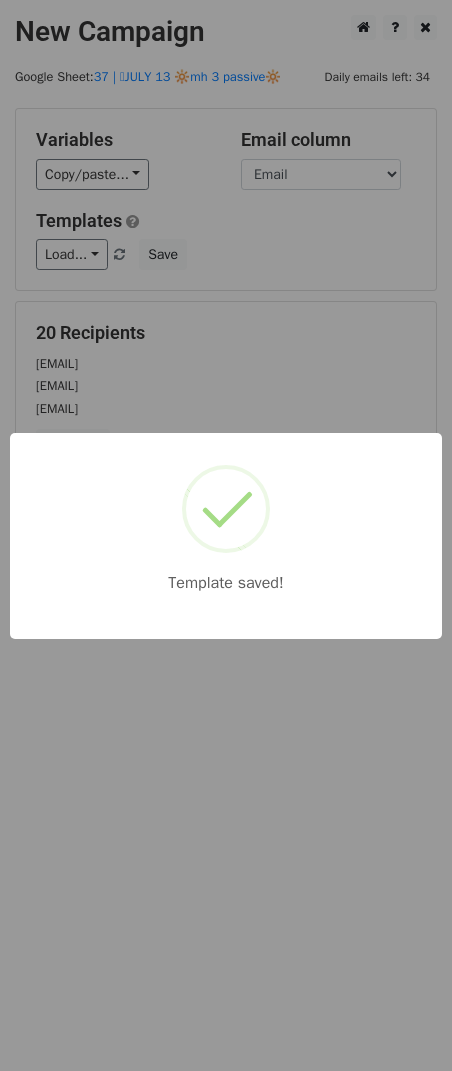 drag, startPoint x: 336, startPoint y: 296, endPoint x: 306, endPoint y: 334, distance: 48.414875 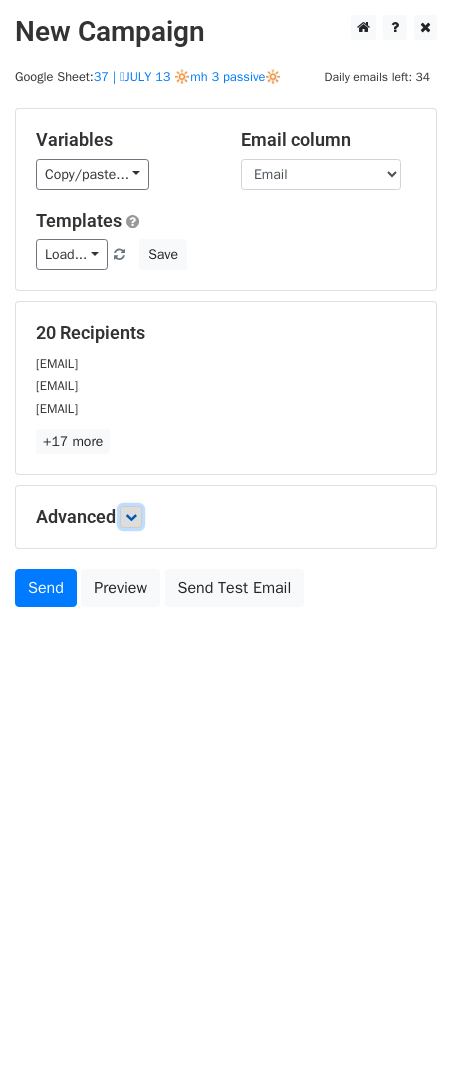 click at bounding box center (131, 517) 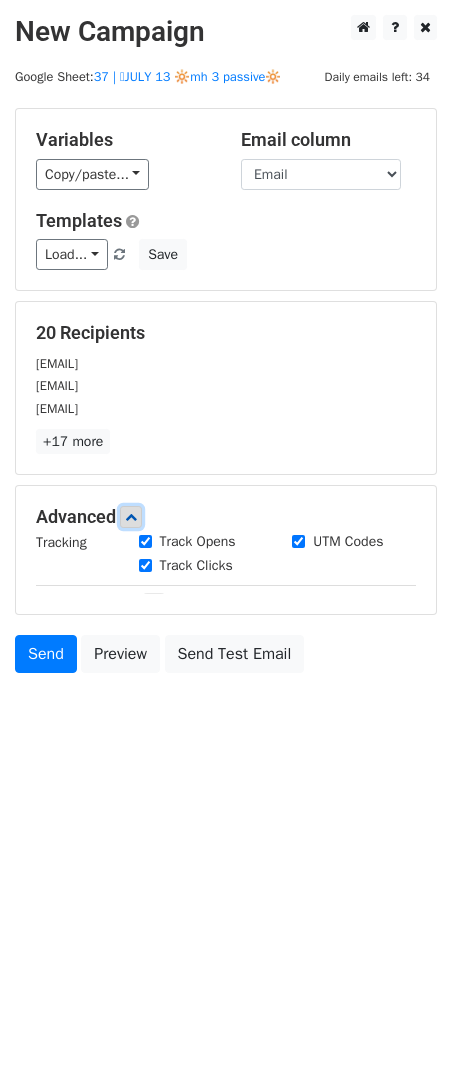 click at bounding box center [131, 517] 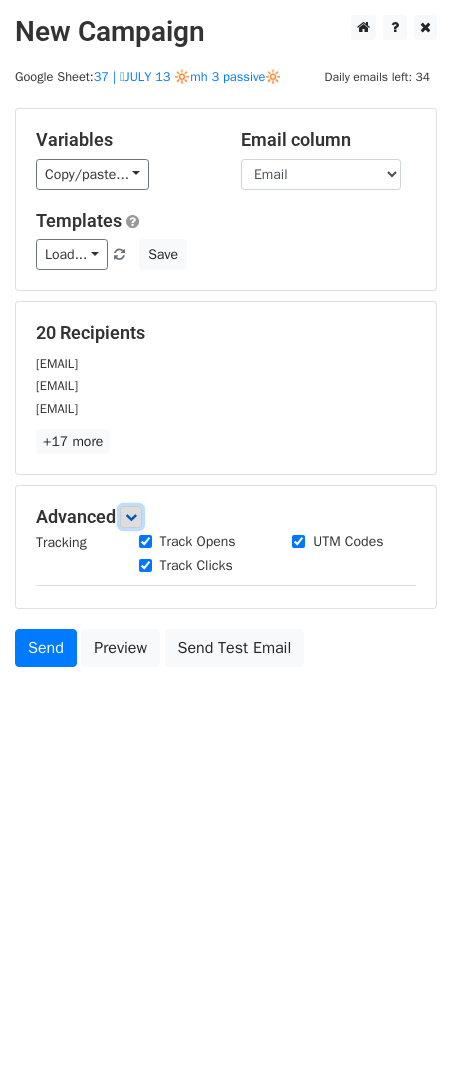 click at bounding box center [131, 517] 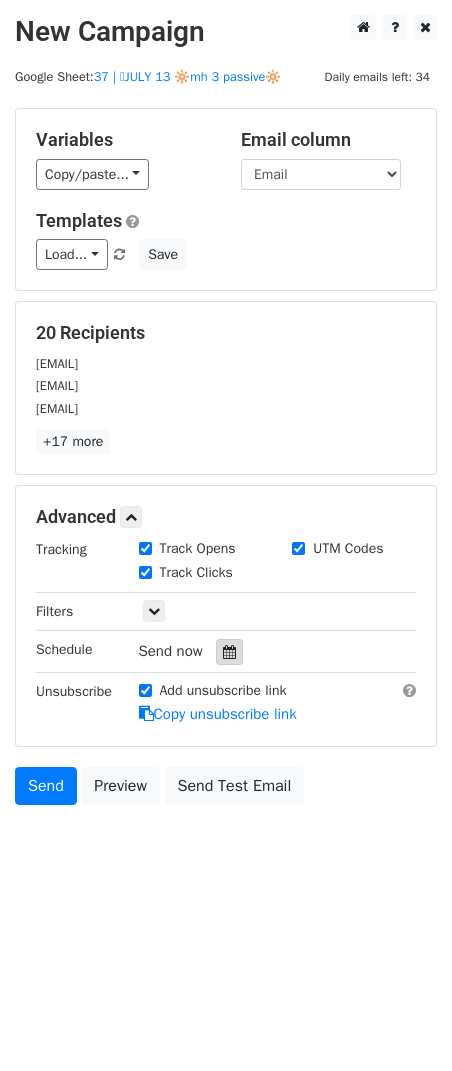 click at bounding box center [229, 652] 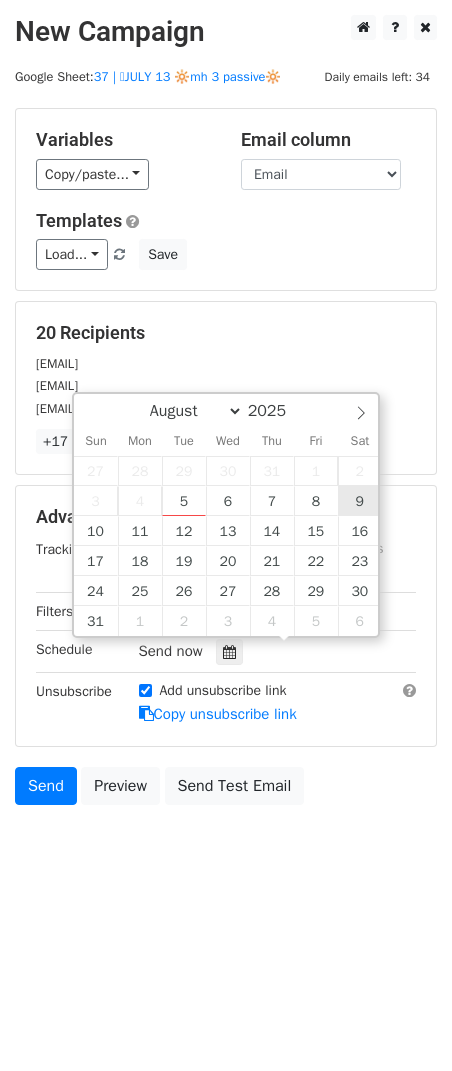 type on "2025-08-09 12:00" 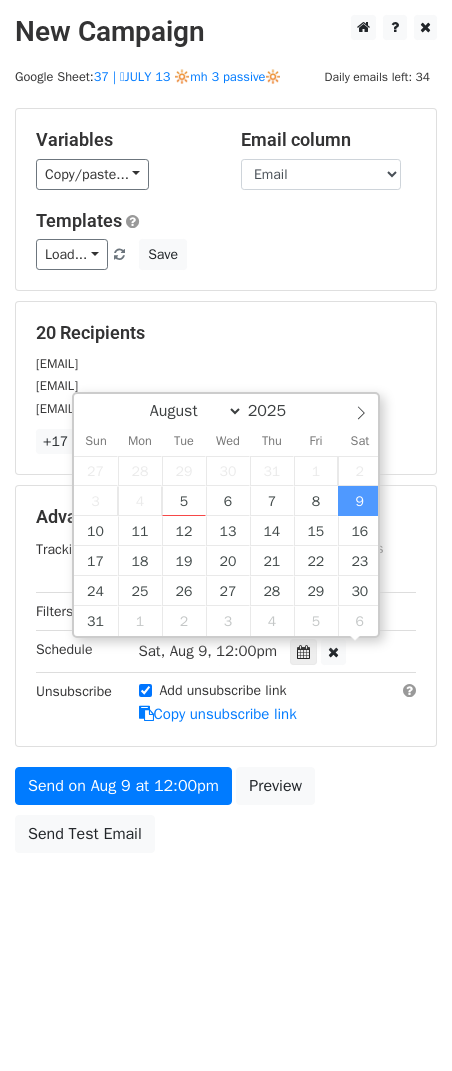 scroll, scrollTop: 1, scrollLeft: 0, axis: vertical 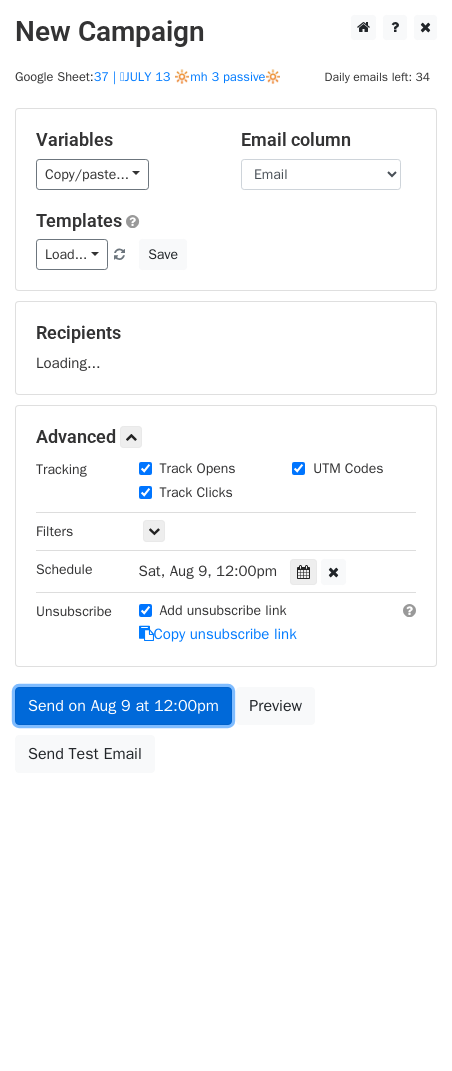 click on "Send on Aug 9 at 12:00pm" at bounding box center [123, 706] 